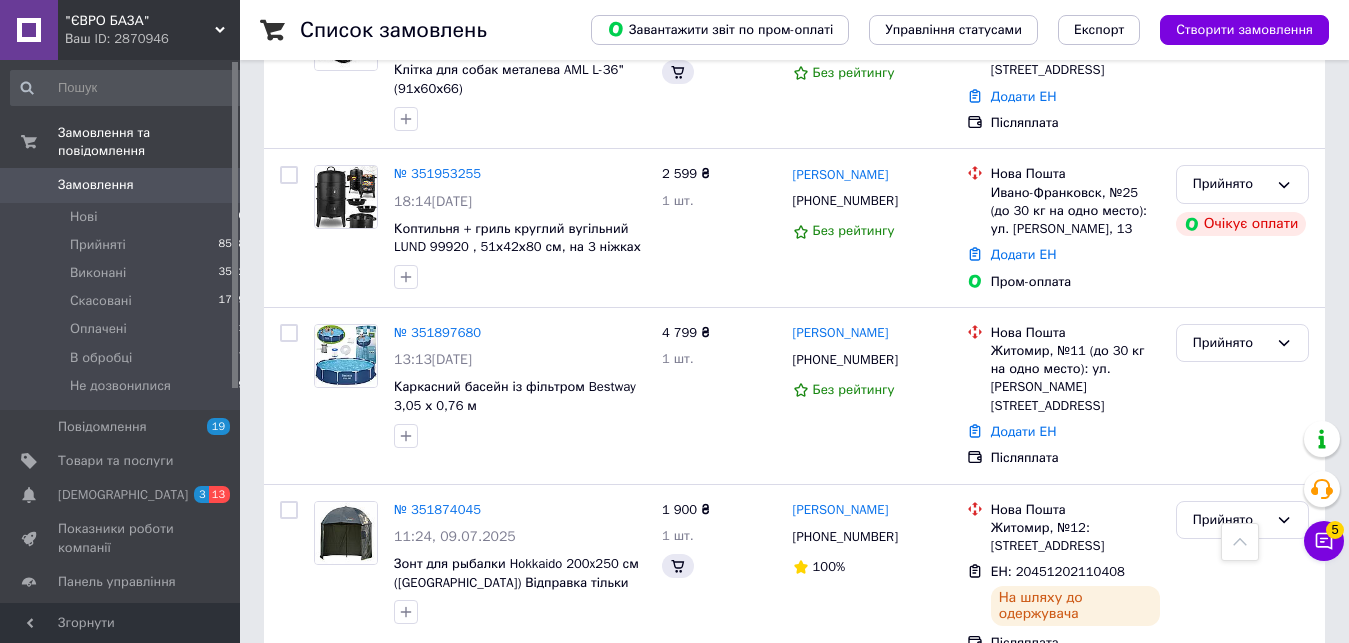 scroll, scrollTop: 612, scrollLeft: 0, axis: vertical 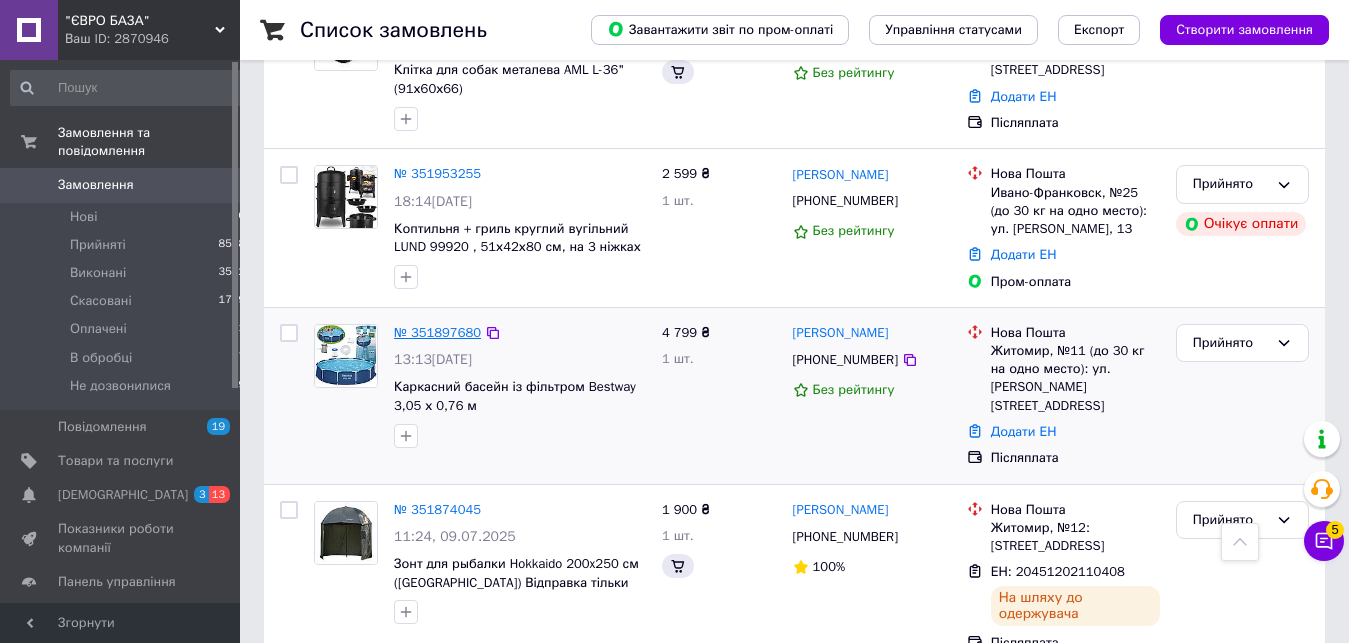 click on "№ 351897680" at bounding box center (437, 332) 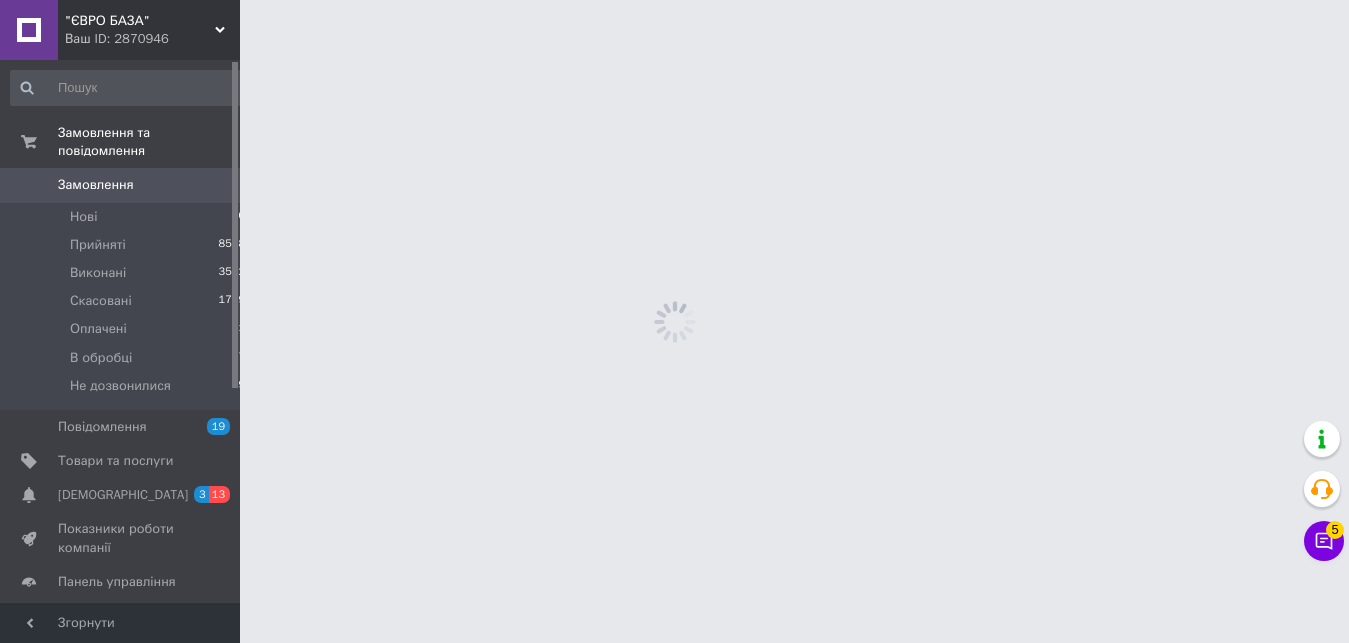scroll, scrollTop: 0, scrollLeft: 0, axis: both 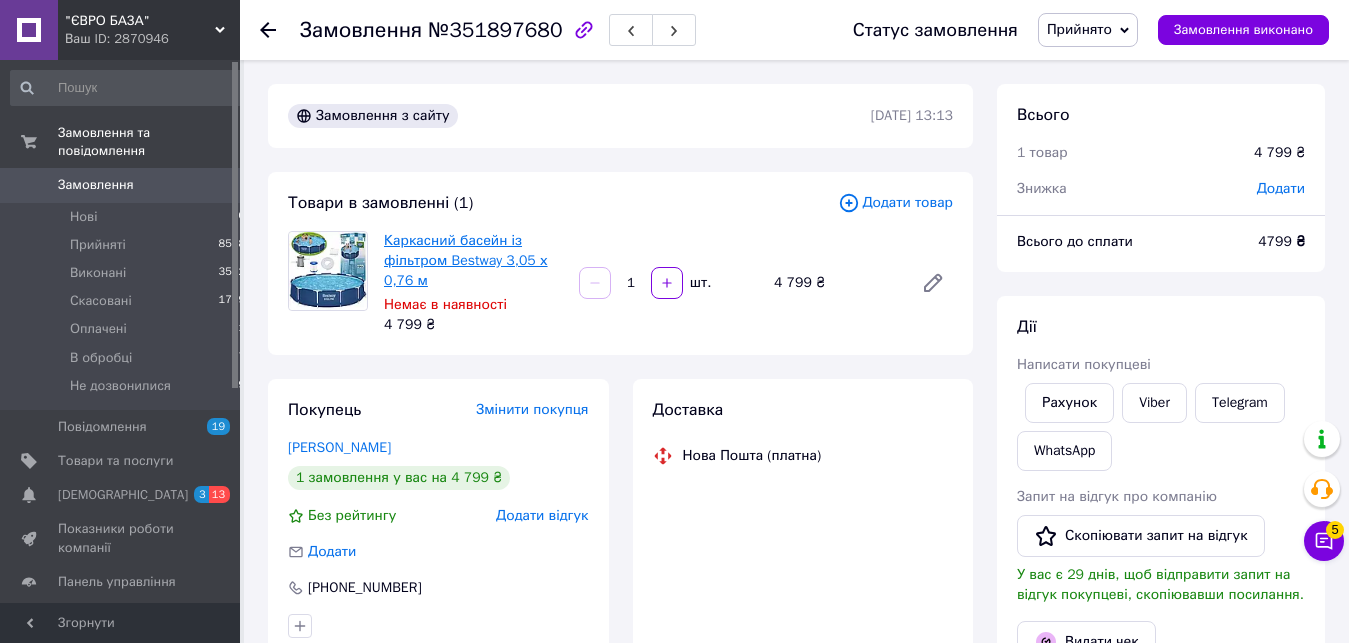 click on "Каркасний басейн із фільтром Bestway 3,05 х 0,76 м" at bounding box center [466, 260] 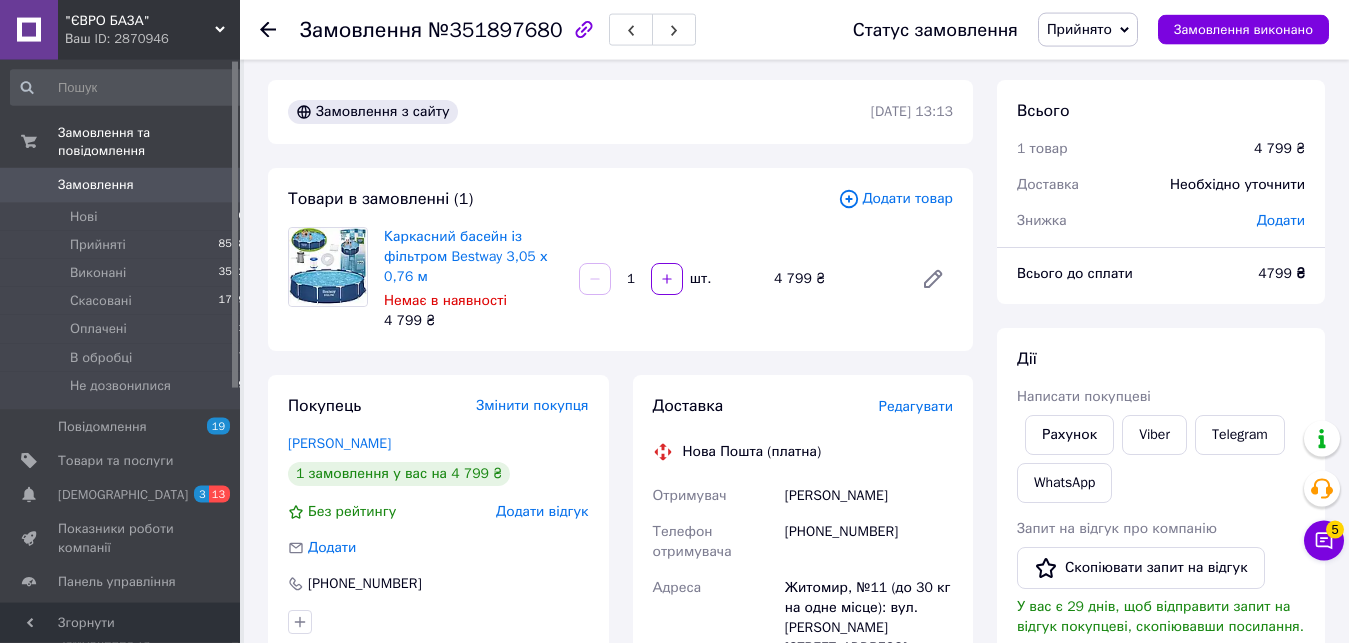 scroll, scrollTop: 0, scrollLeft: 0, axis: both 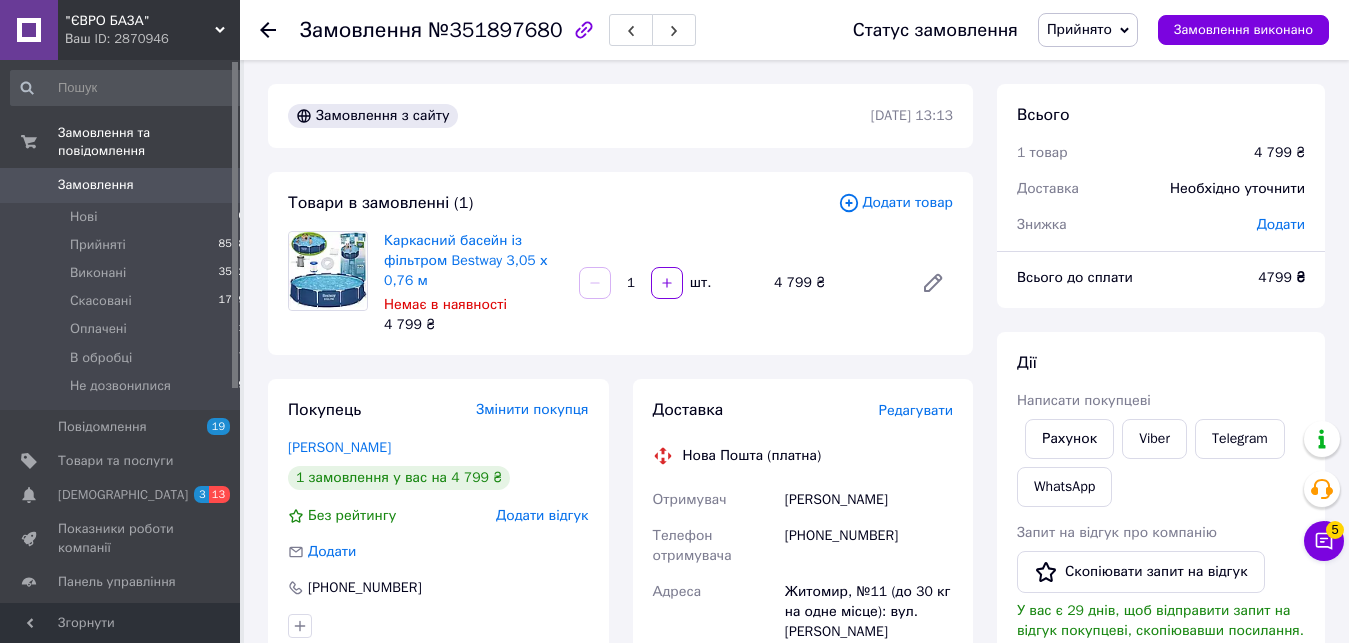 click 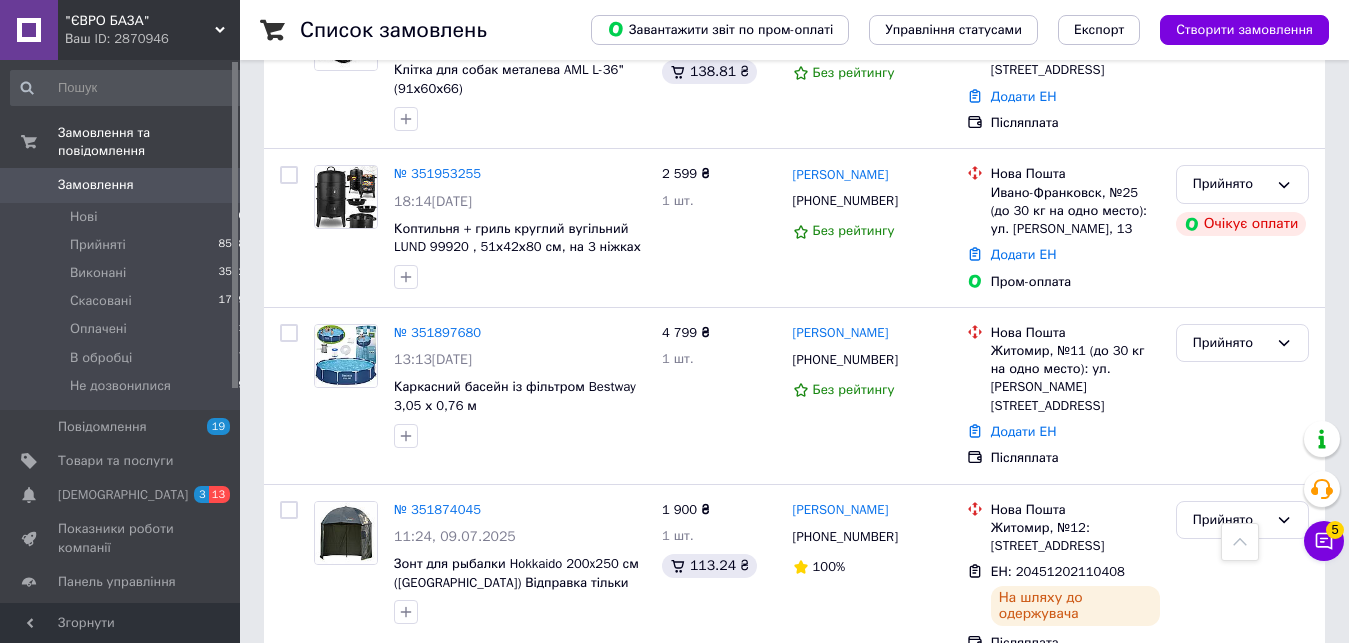 scroll, scrollTop: 714, scrollLeft: 0, axis: vertical 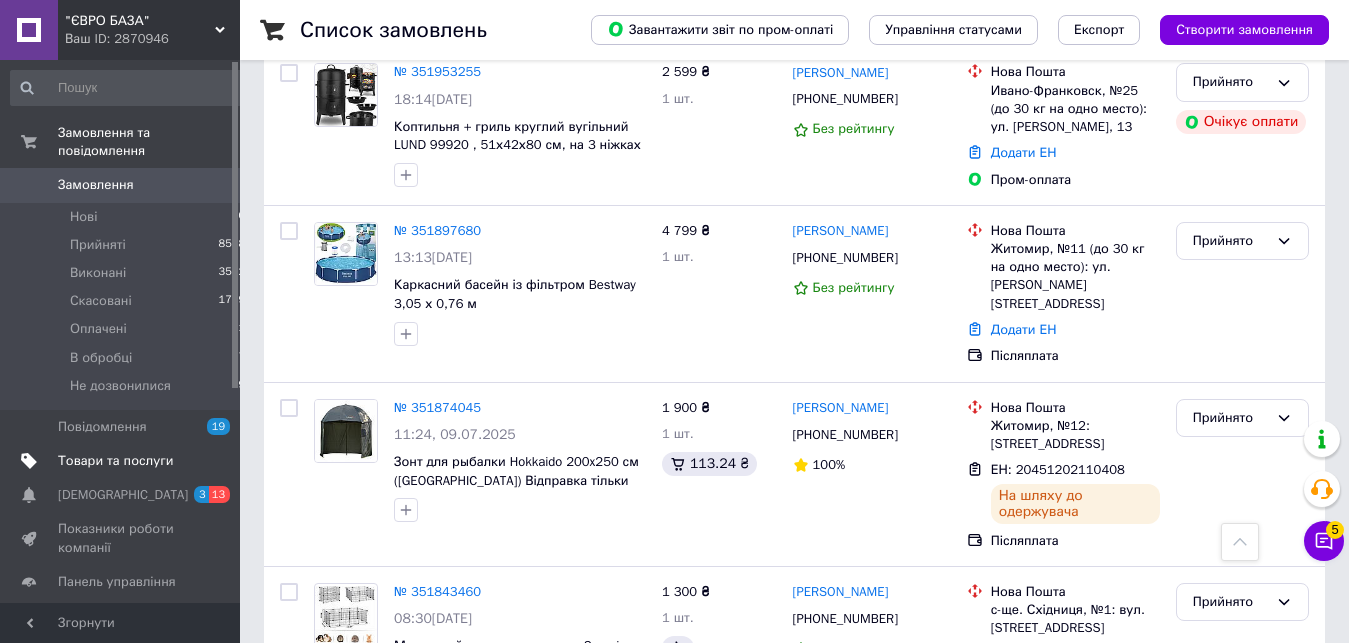 click on "Товари та послуги" at bounding box center [115, 461] 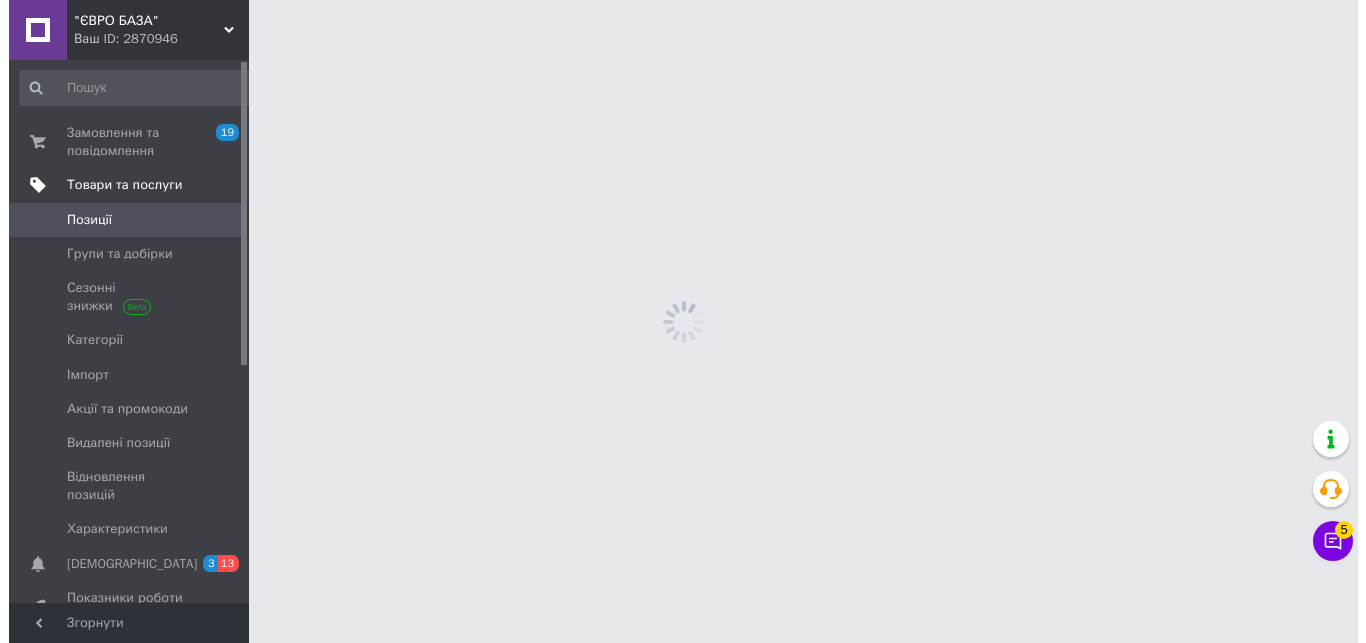 scroll, scrollTop: 0, scrollLeft: 0, axis: both 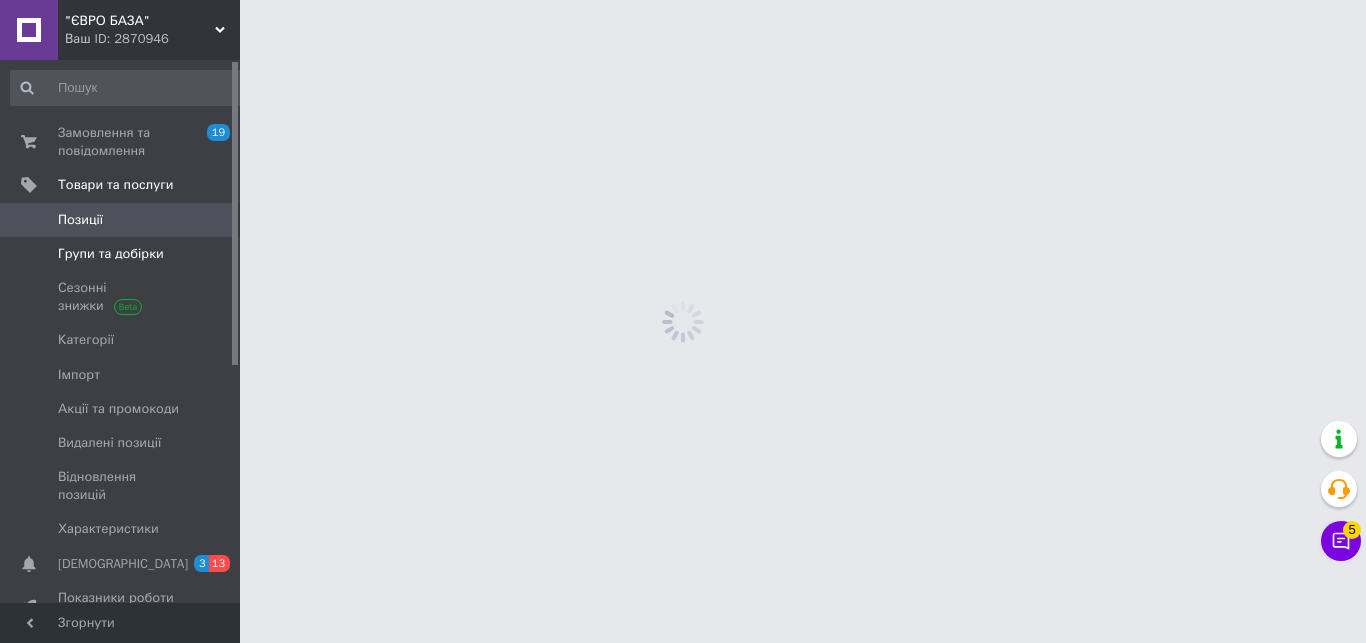 click on "Групи та добірки" at bounding box center [111, 254] 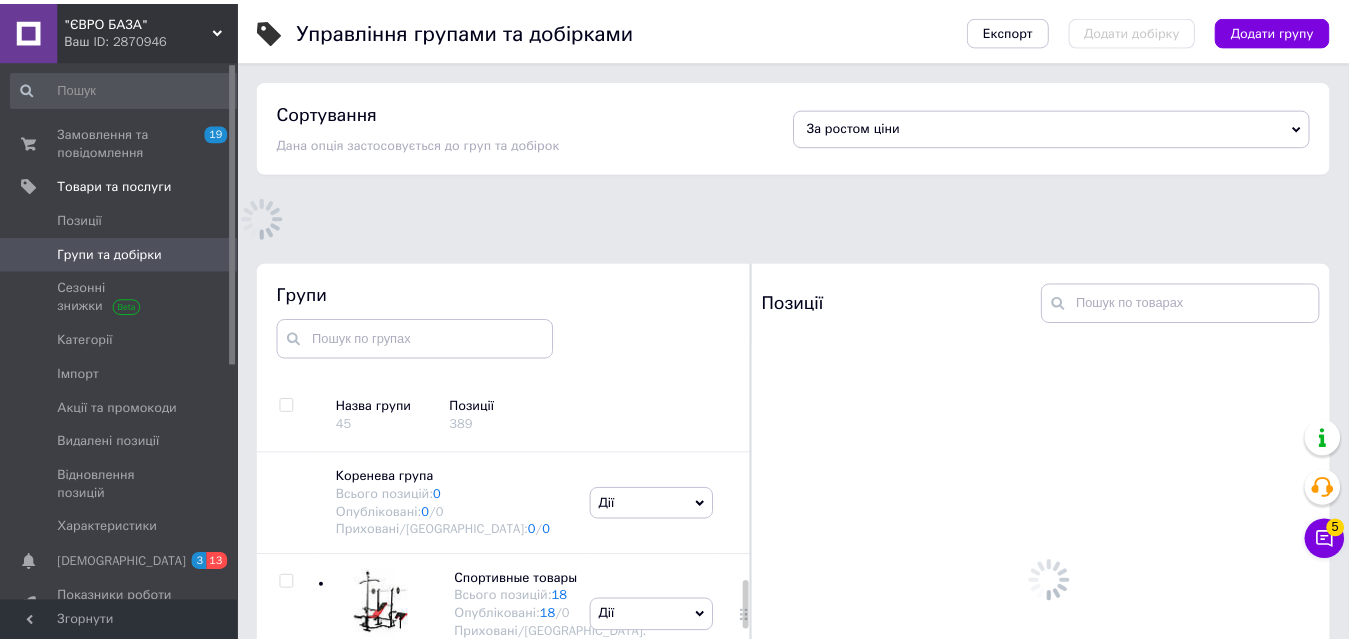 scroll, scrollTop: 113, scrollLeft: 0, axis: vertical 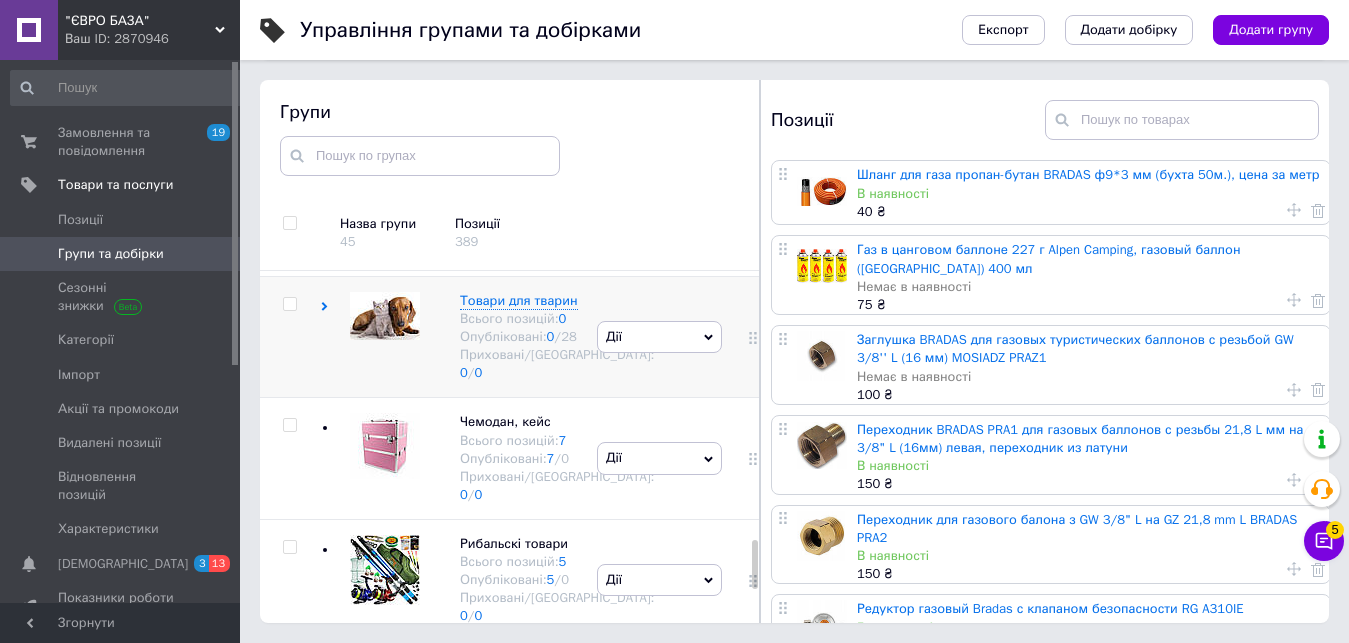 click at bounding box center (385, 316) 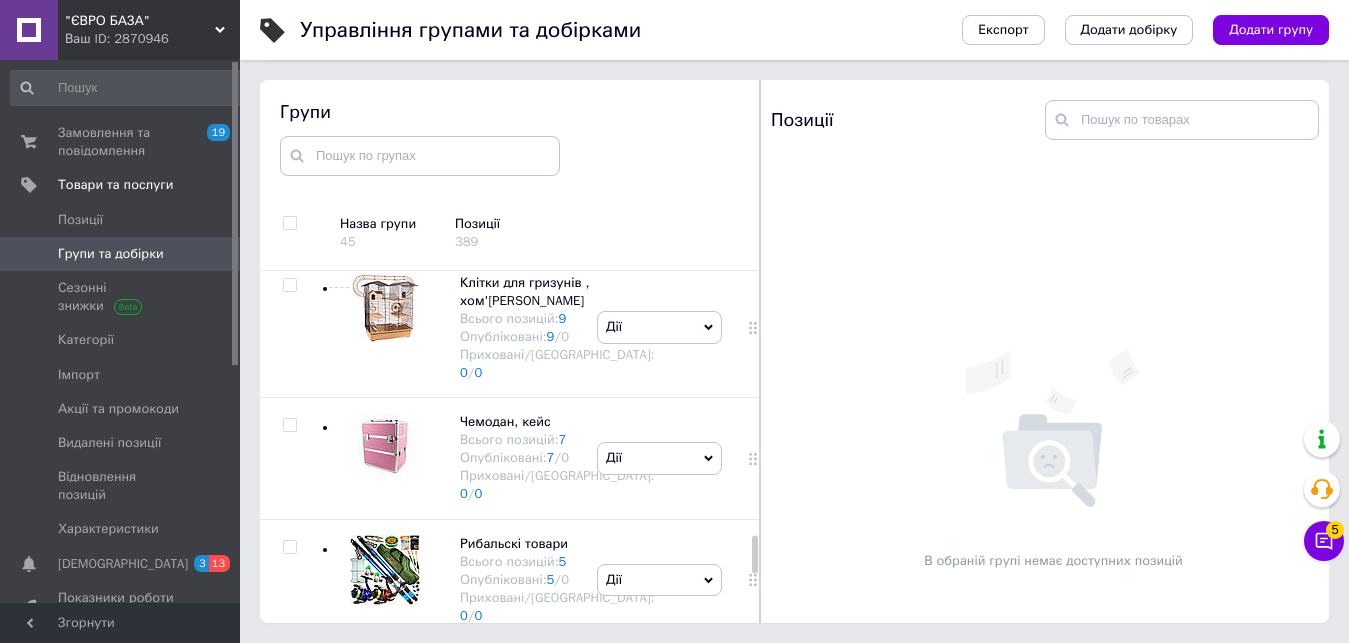 scroll, scrollTop: 2448, scrollLeft: 0, axis: vertical 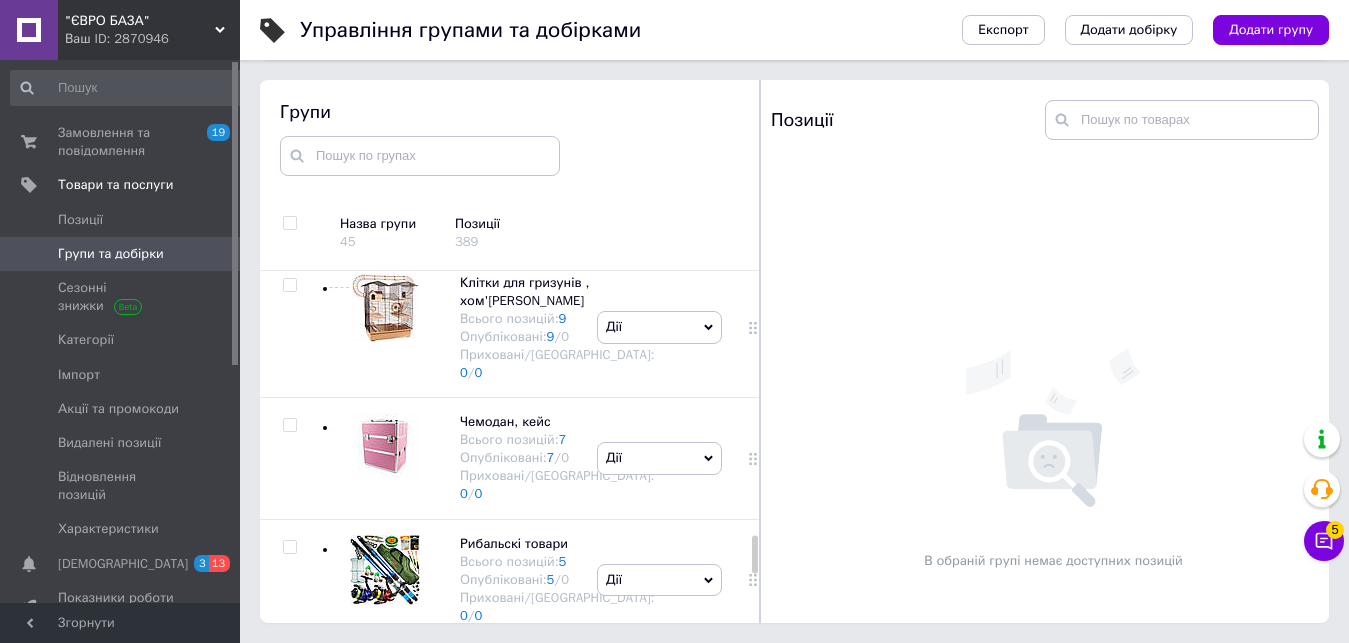 click at bounding box center [385, 186] 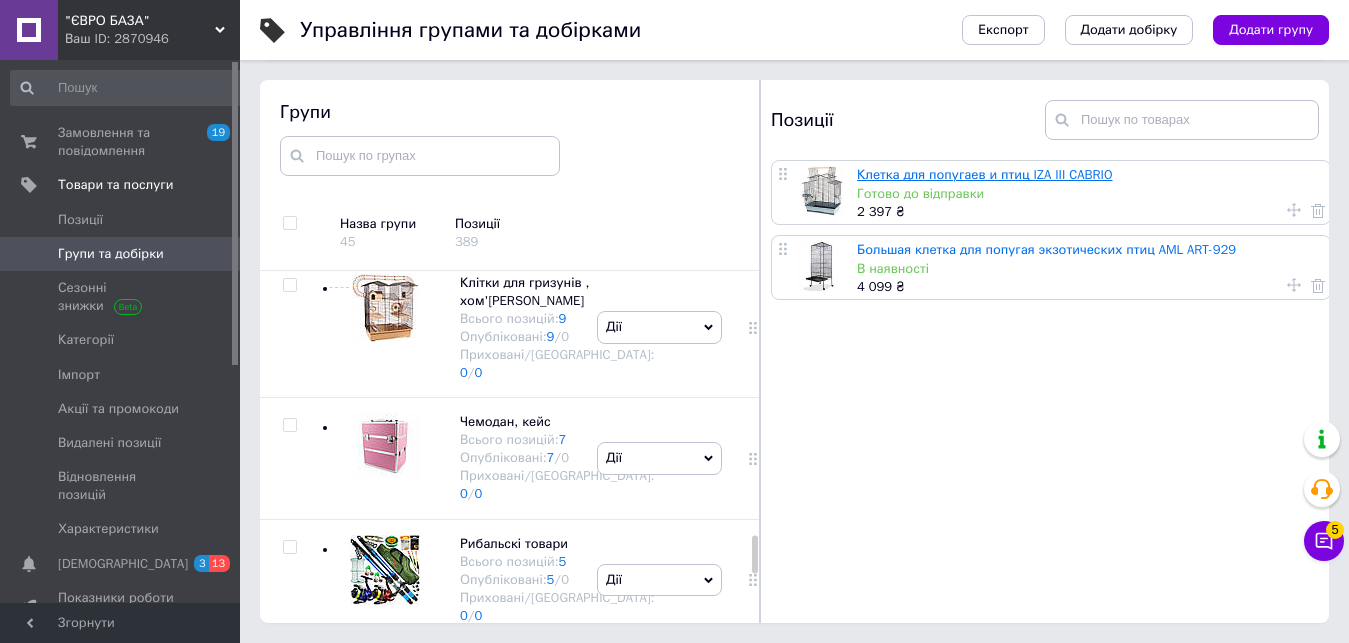click on "Клетка  для попугаев и птиц  IZA III CABRIO" at bounding box center [985, 174] 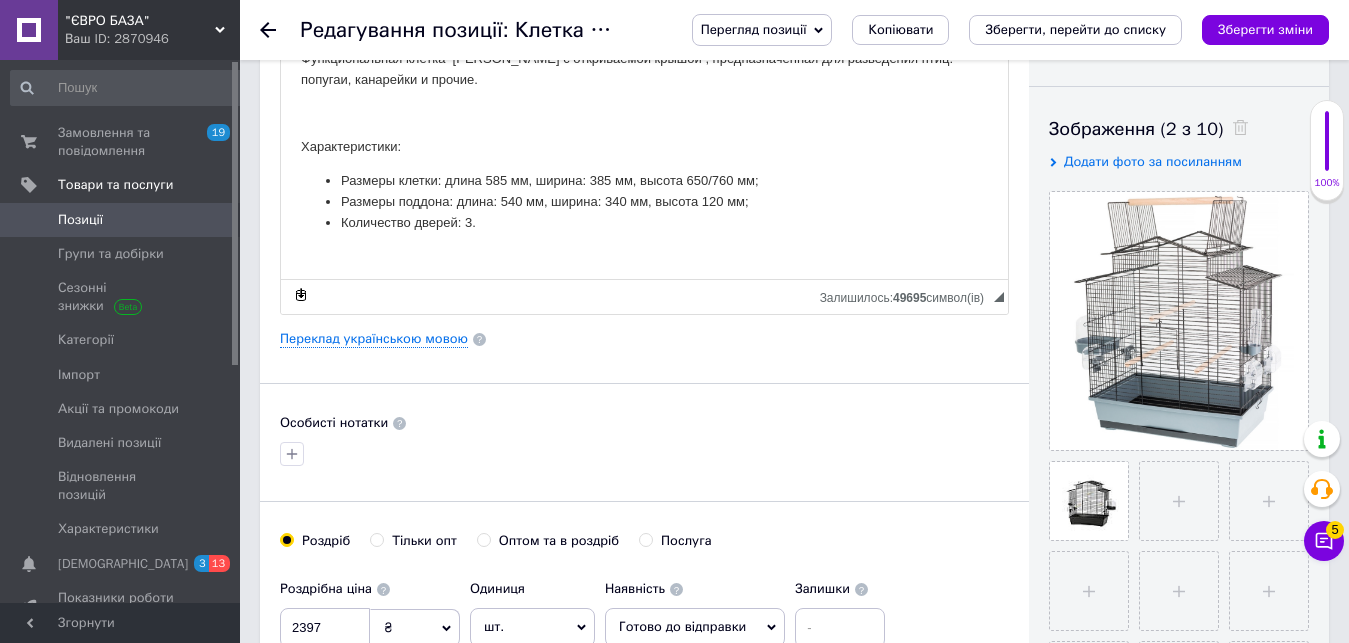 scroll, scrollTop: 0, scrollLeft: 0, axis: both 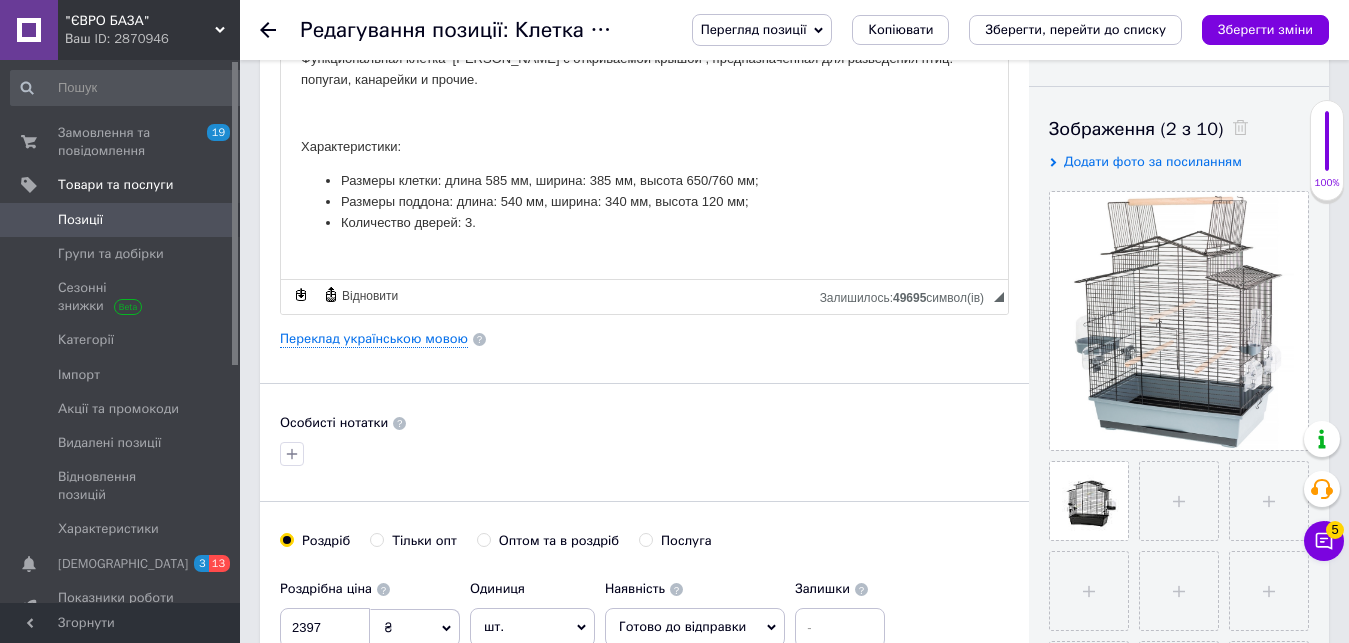 click at bounding box center (280, 30) 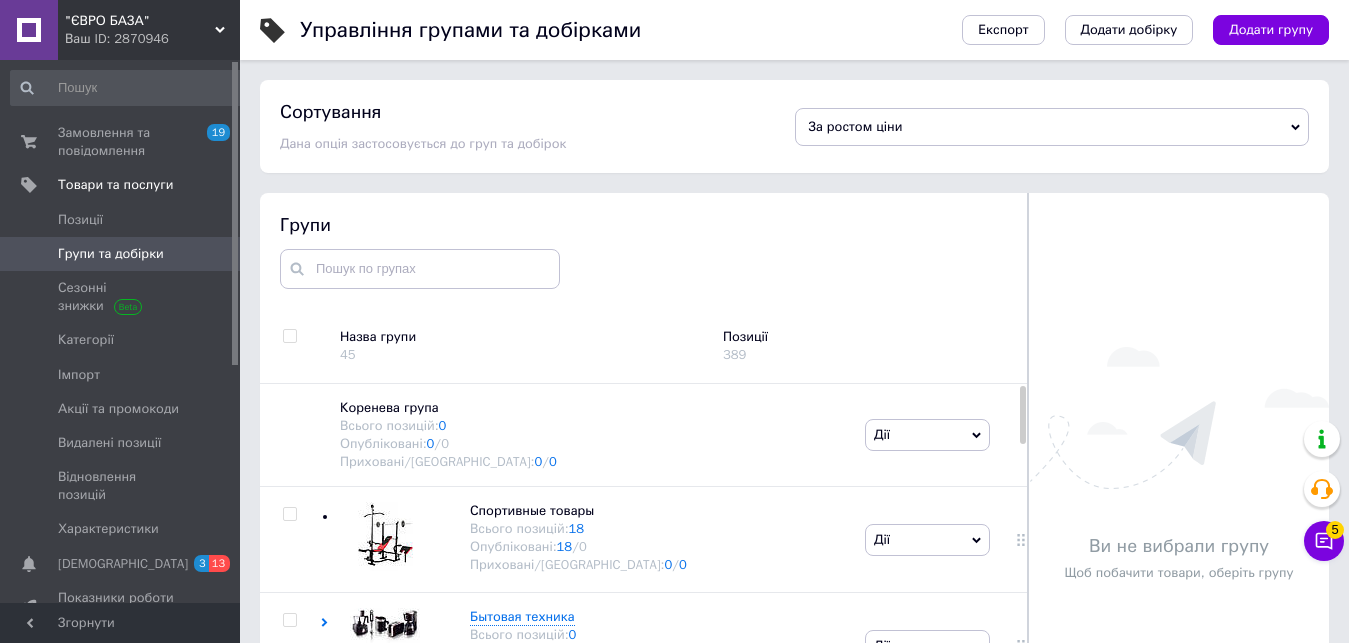 scroll, scrollTop: 92, scrollLeft: 0, axis: vertical 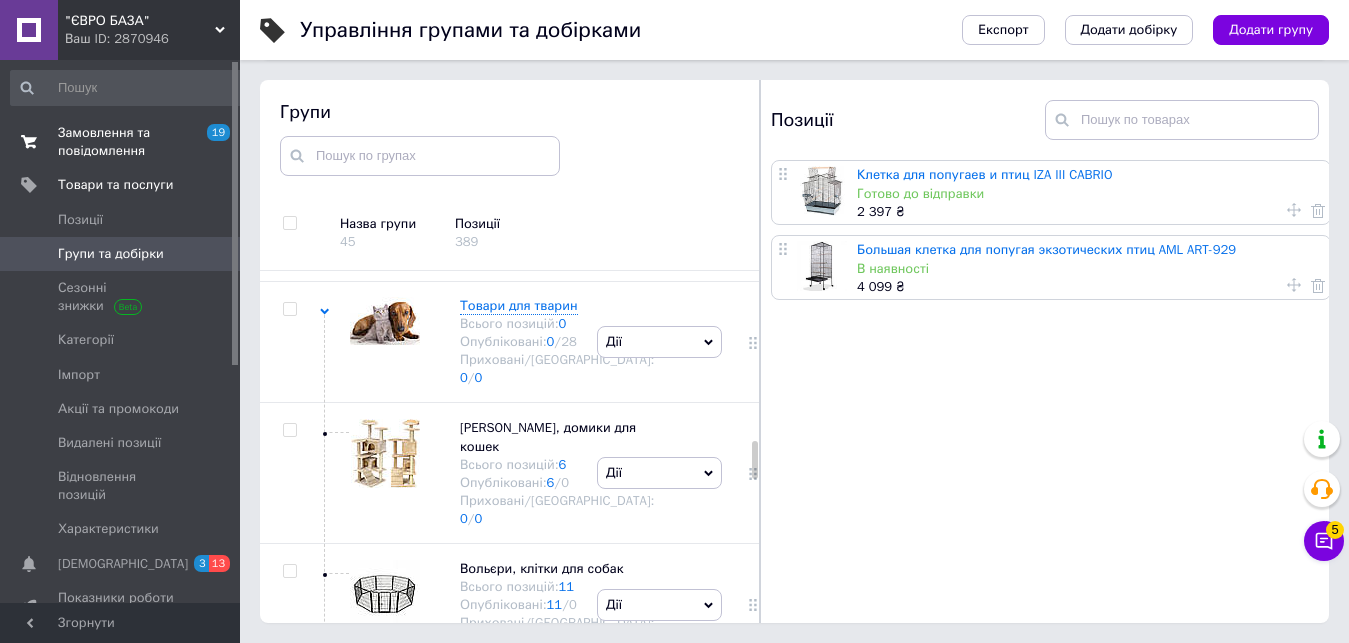 click on "Замовлення та повідомлення" at bounding box center (121, 142) 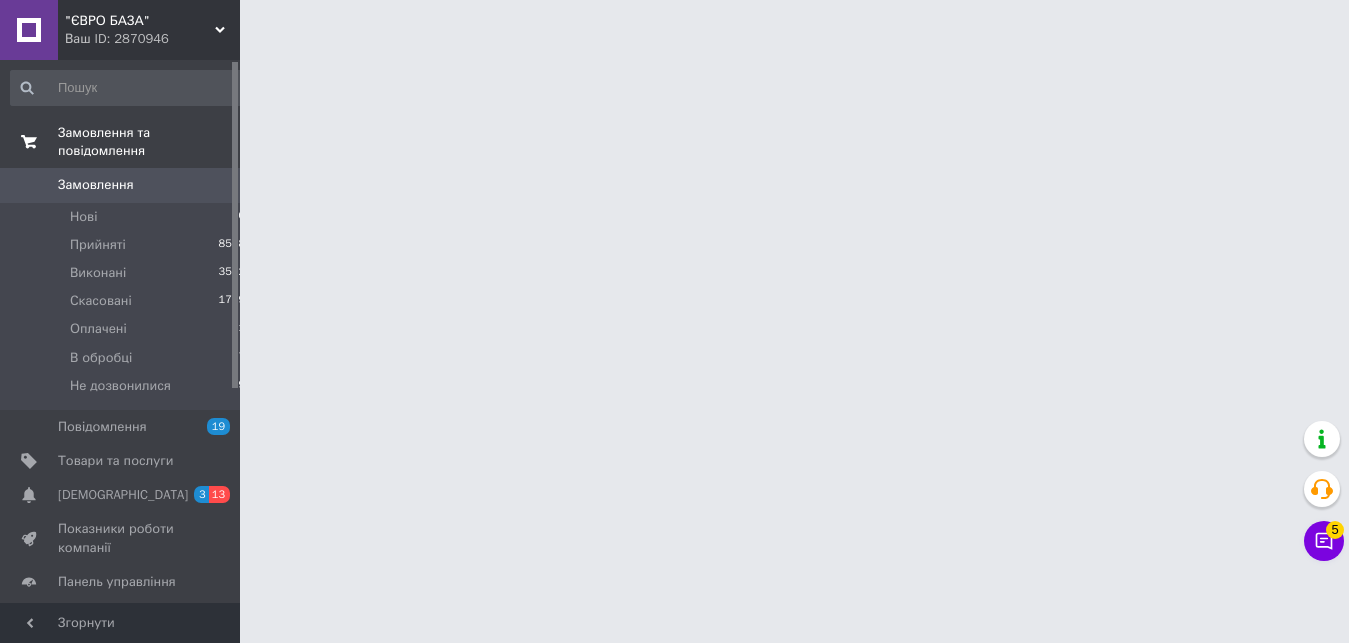 scroll, scrollTop: 0, scrollLeft: 0, axis: both 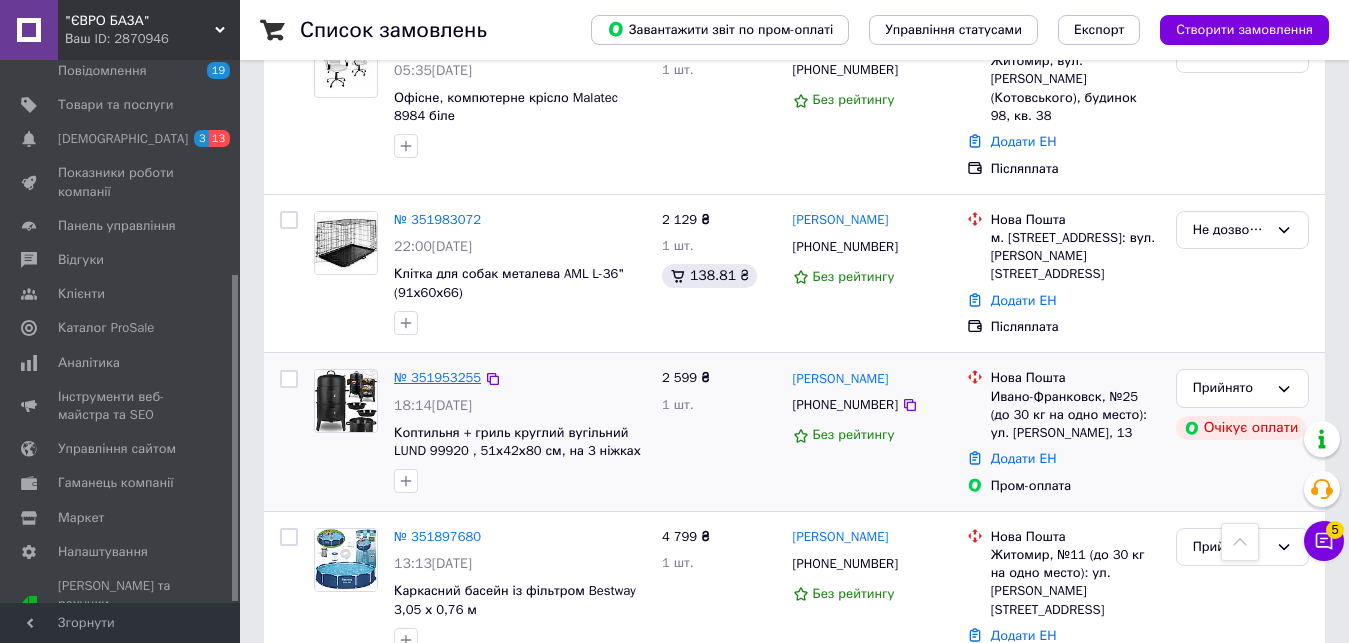 click on "№ 351953255" at bounding box center (437, 377) 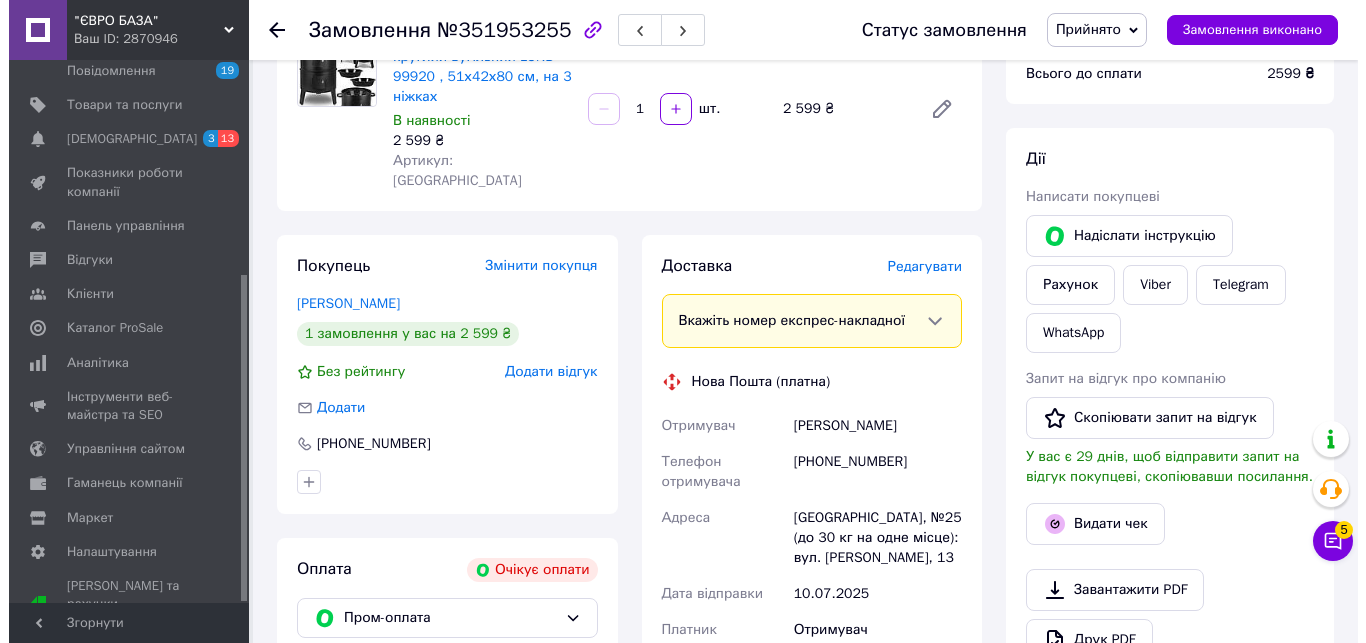 scroll, scrollTop: 0, scrollLeft: 0, axis: both 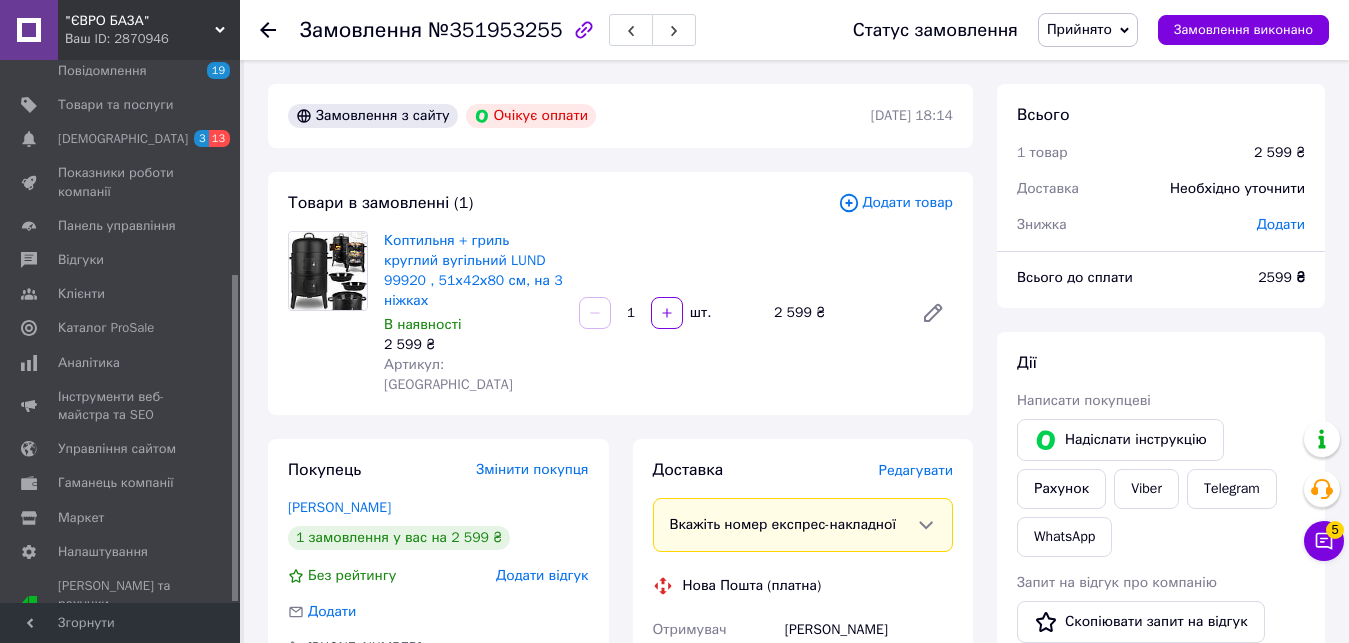 click 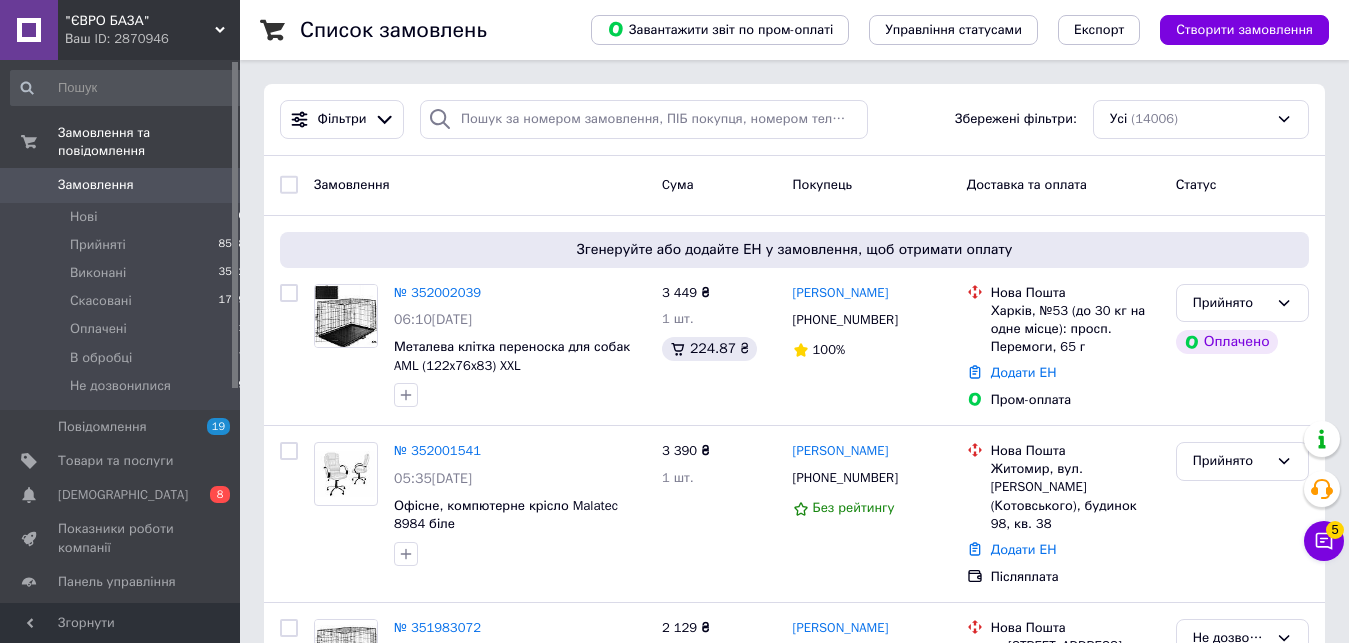 scroll, scrollTop: 0, scrollLeft: 0, axis: both 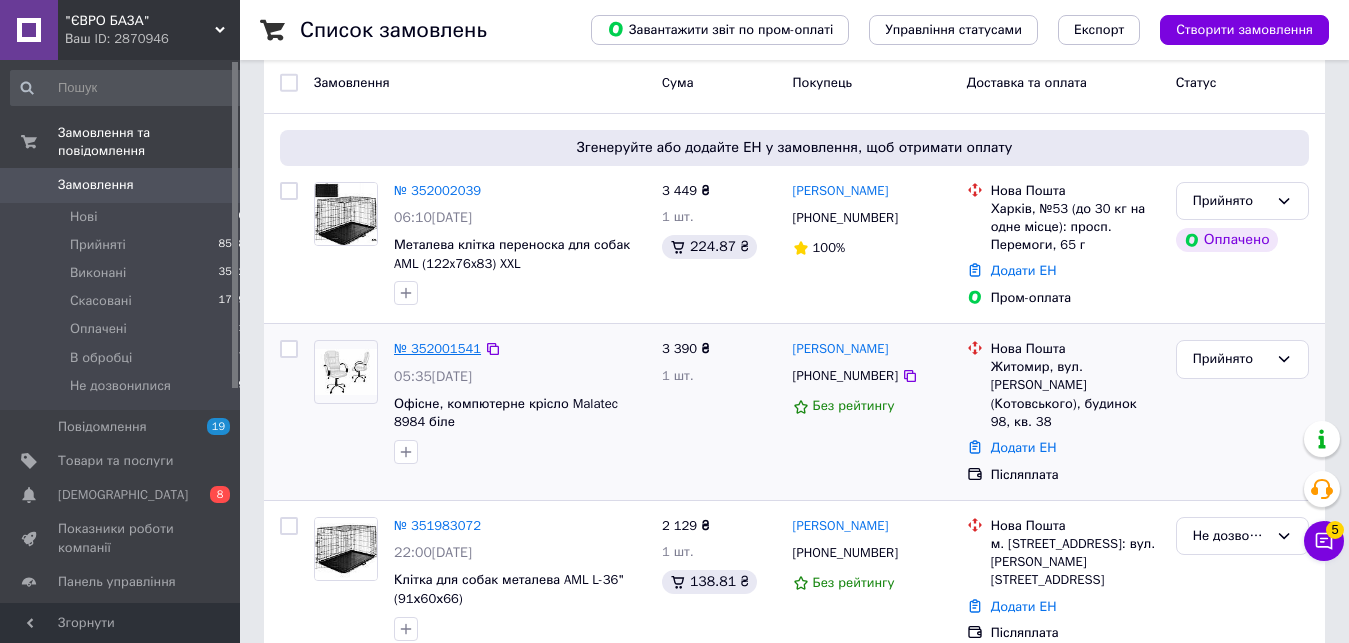 click on "№ 352001541" at bounding box center (437, 348) 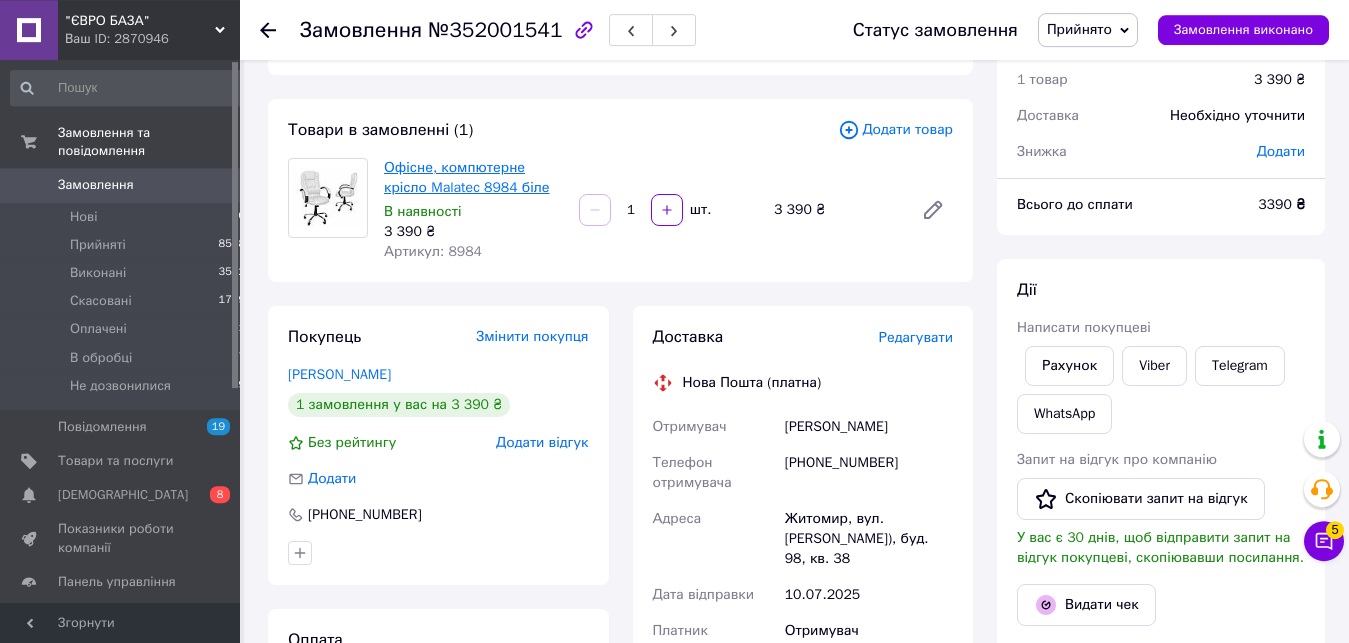 scroll, scrollTop: 102, scrollLeft: 0, axis: vertical 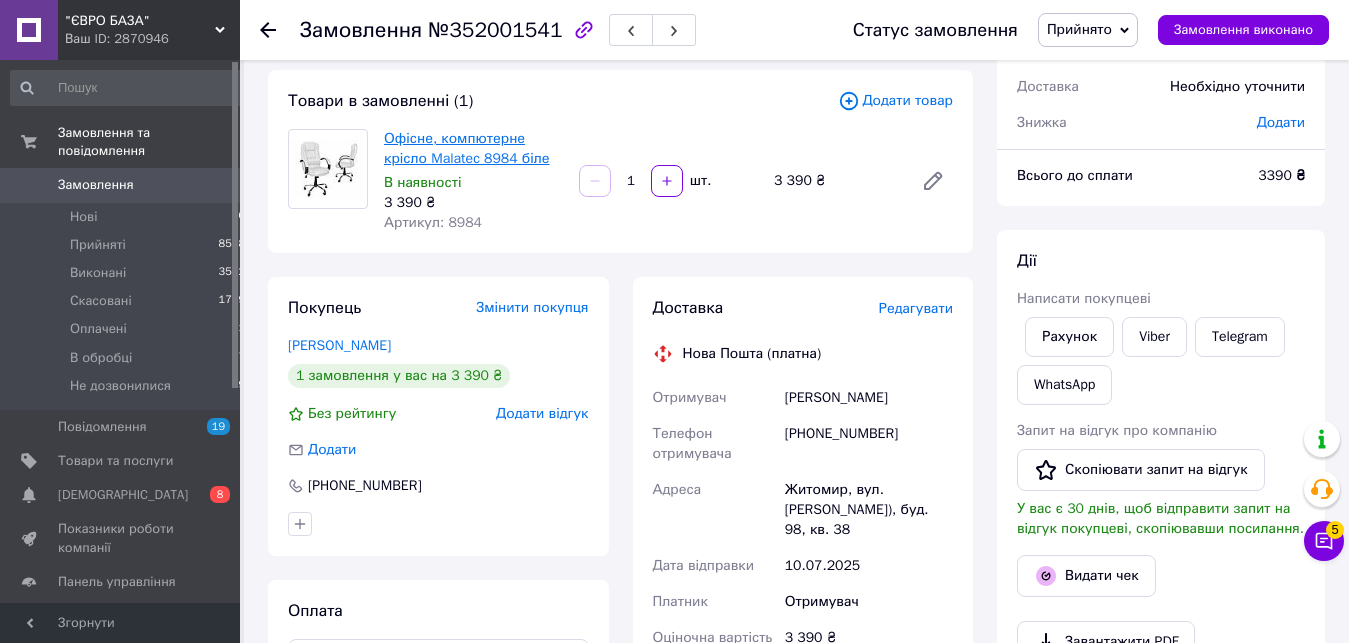click on "Офісне, компютерне крісло Malatec 8984 біле" at bounding box center (467, 148) 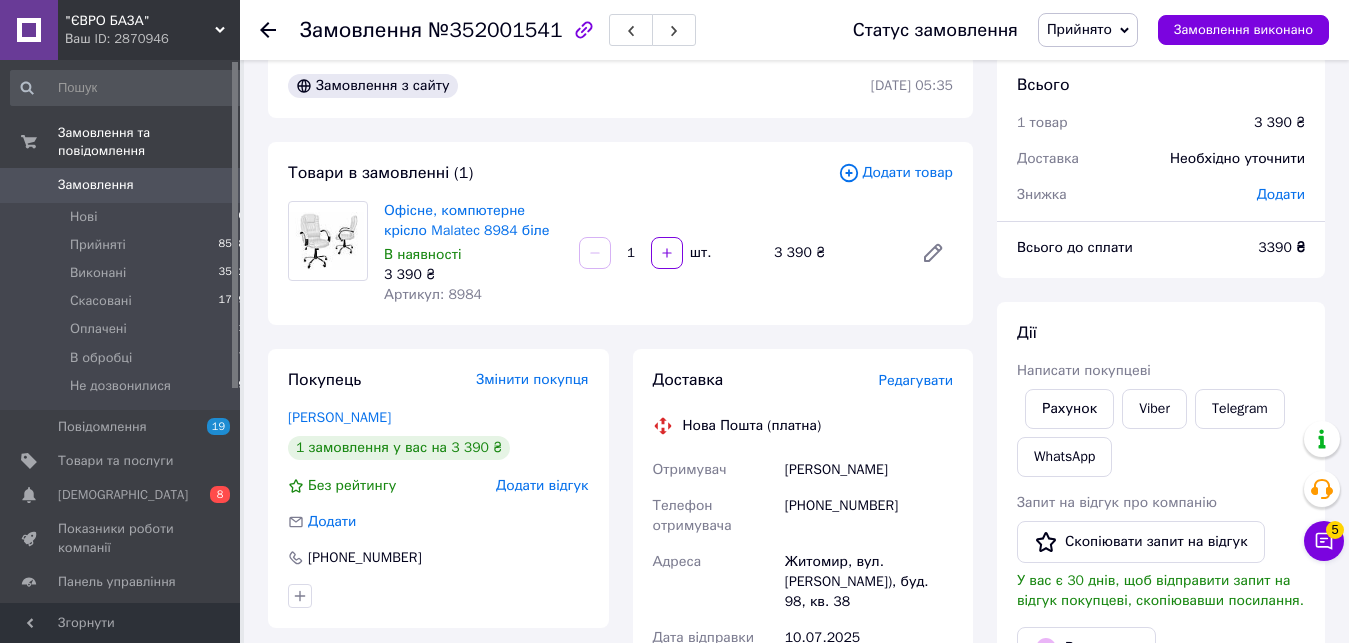 scroll, scrollTop: 0, scrollLeft: 0, axis: both 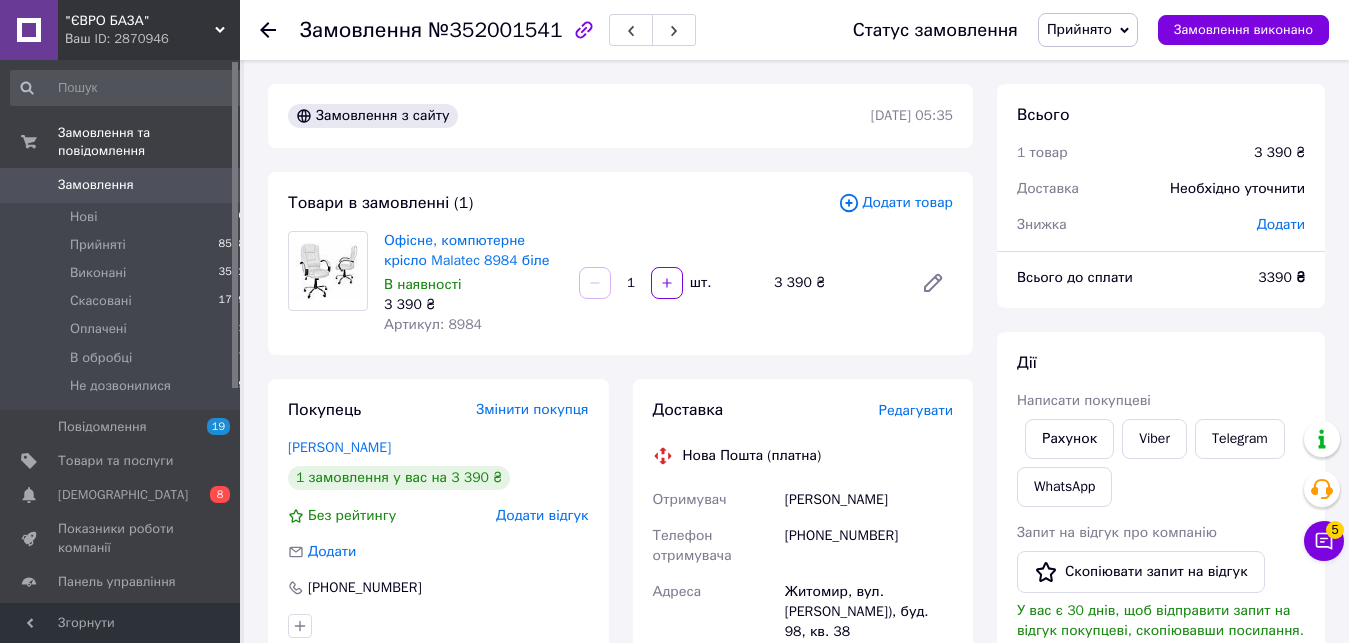 click 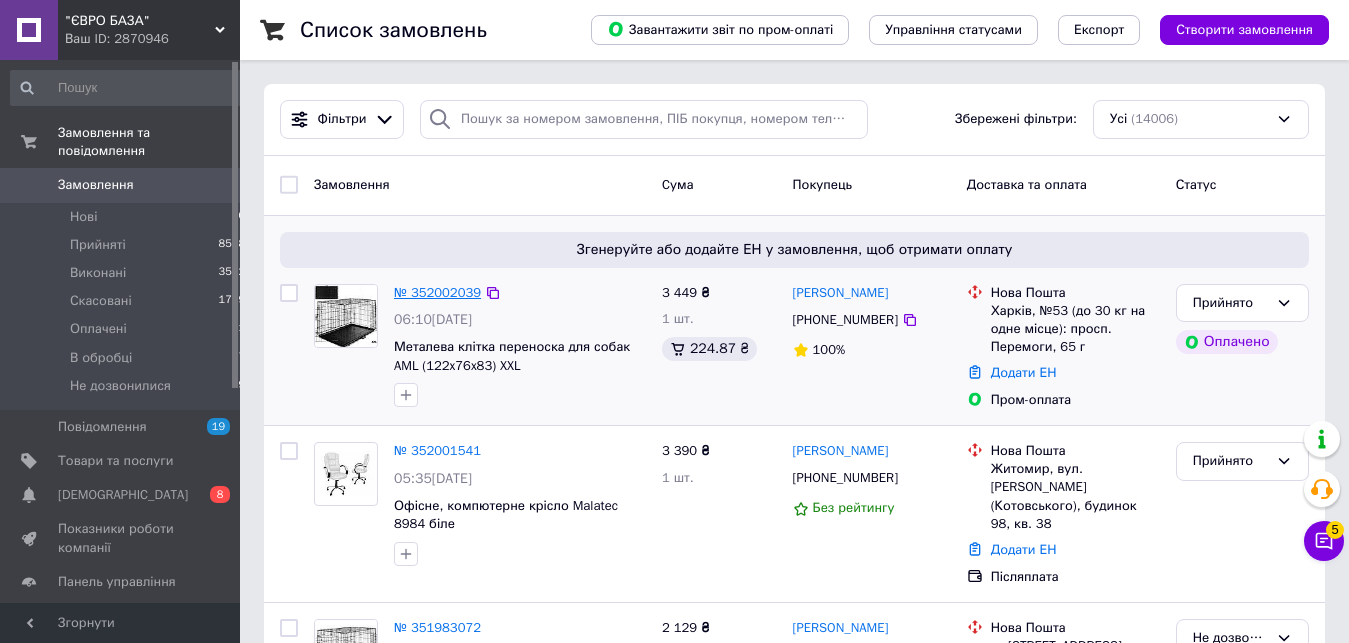 click on "№ 352002039" at bounding box center (437, 292) 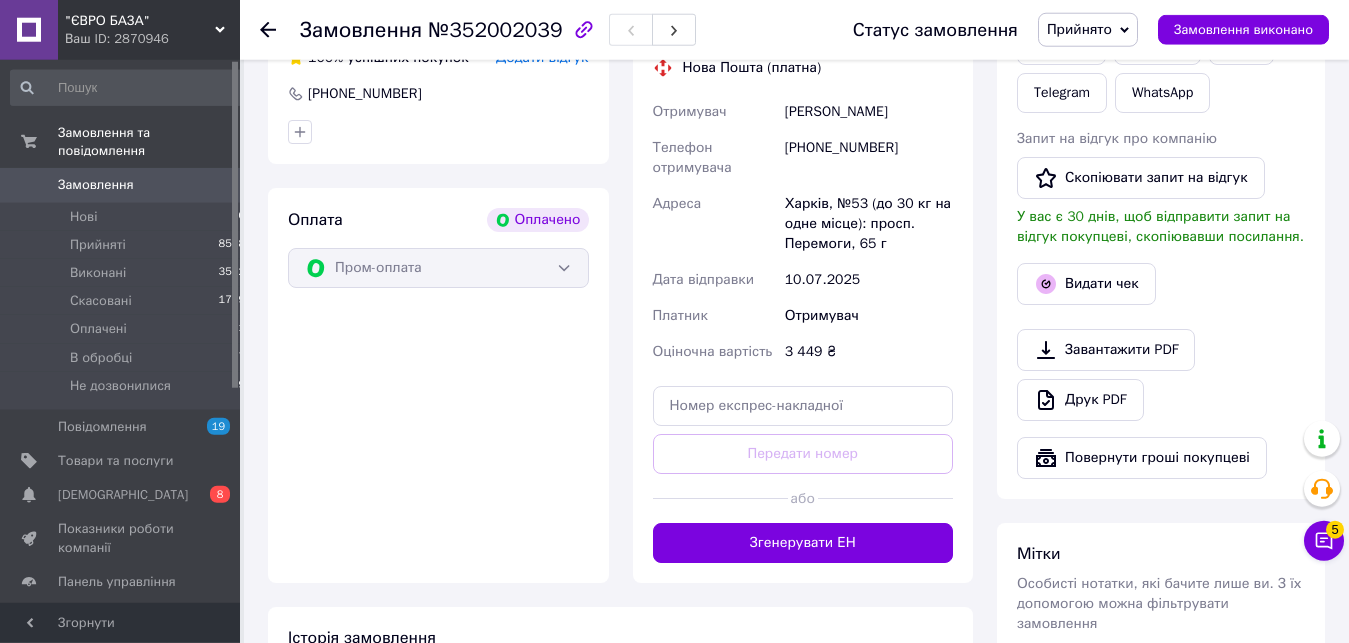 scroll, scrollTop: 1122, scrollLeft: 0, axis: vertical 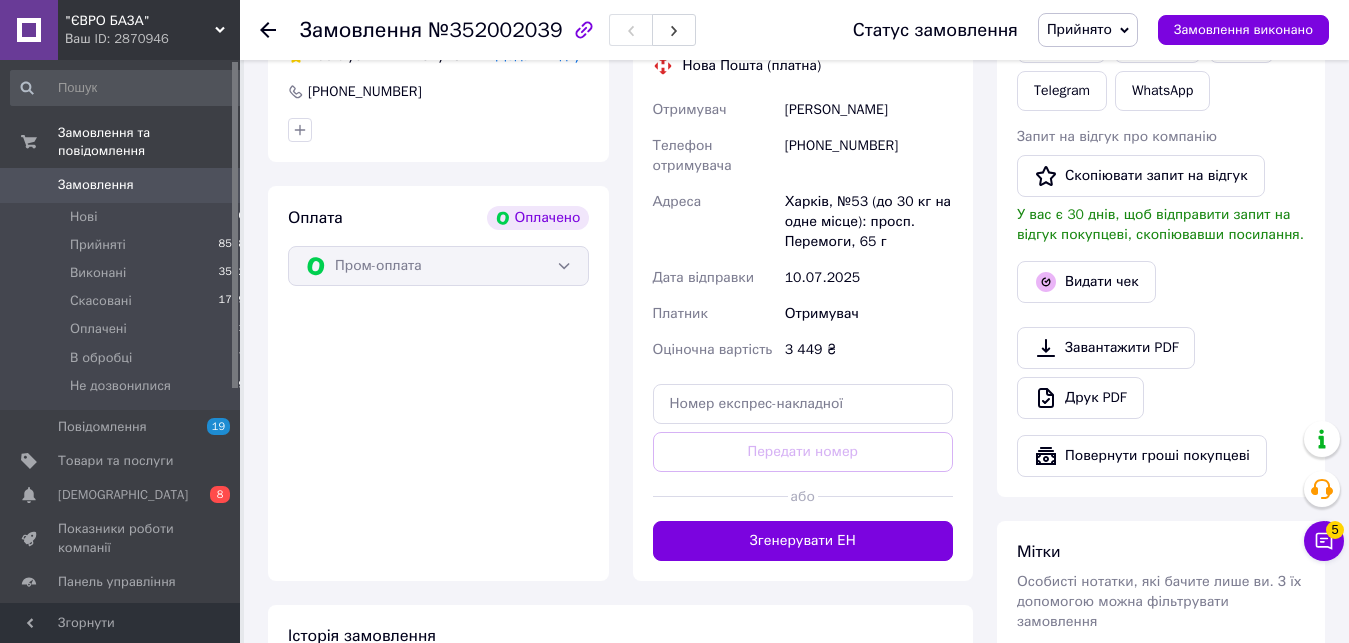 click 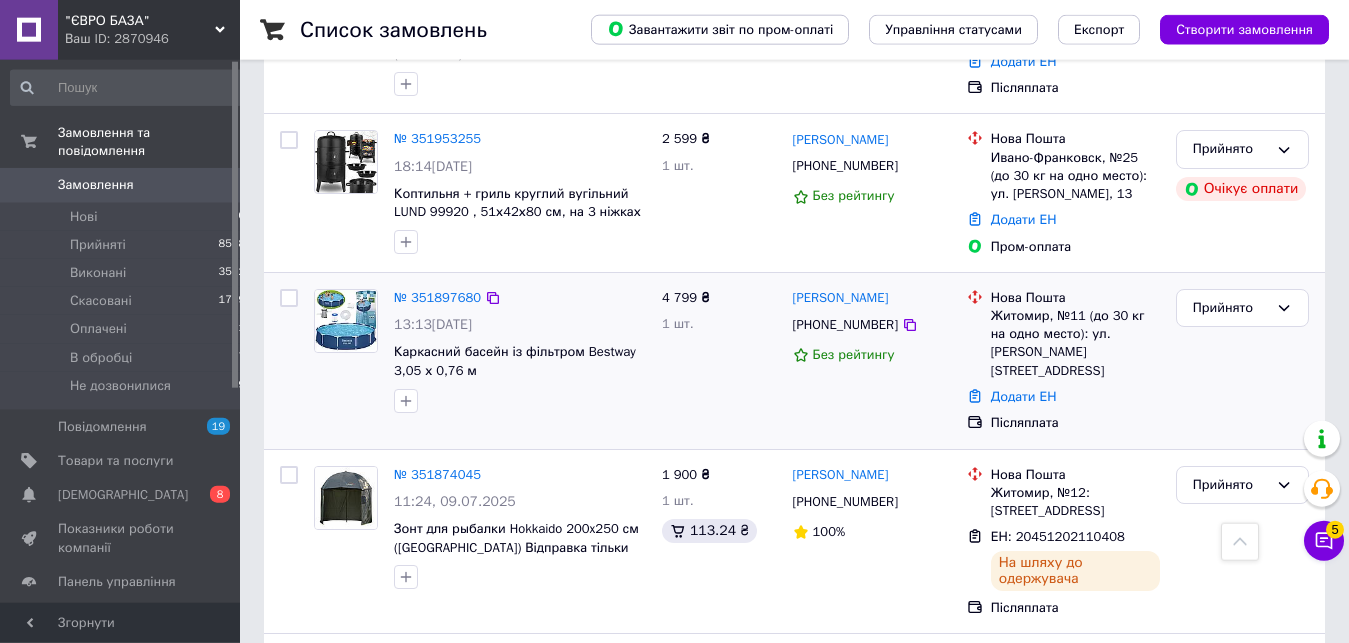 scroll, scrollTop: 612, scrollLeft: 0, axis: vertical 